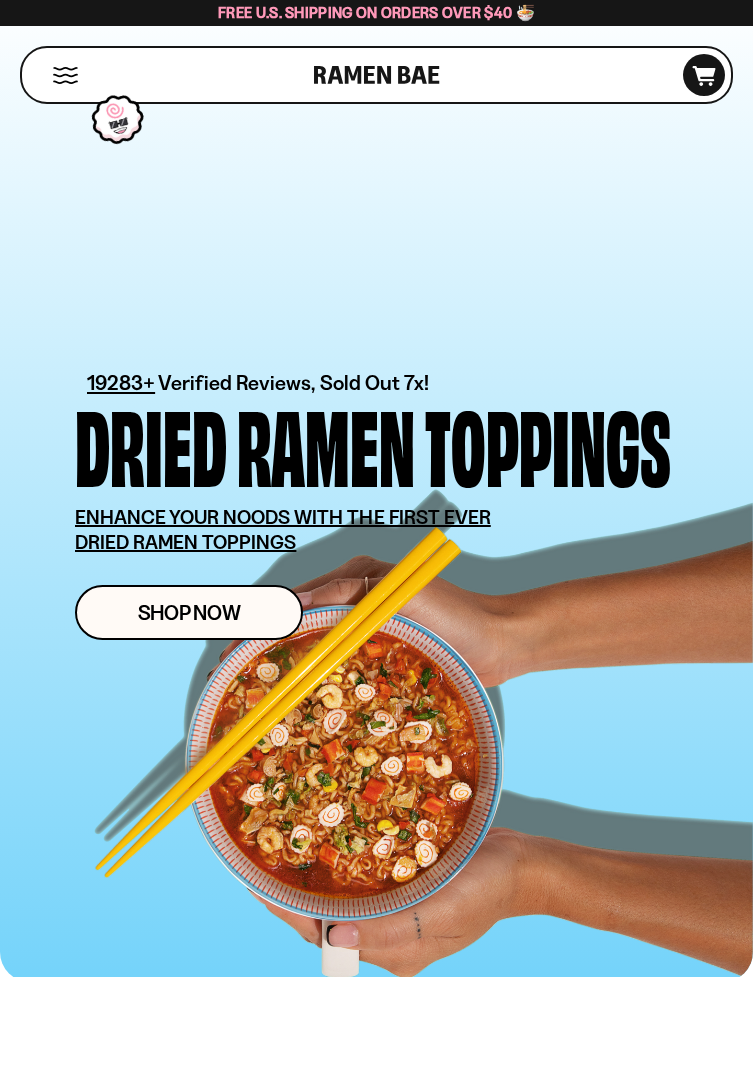 scroll, scrollTop: 0, scrollLeft: 0, axis: both 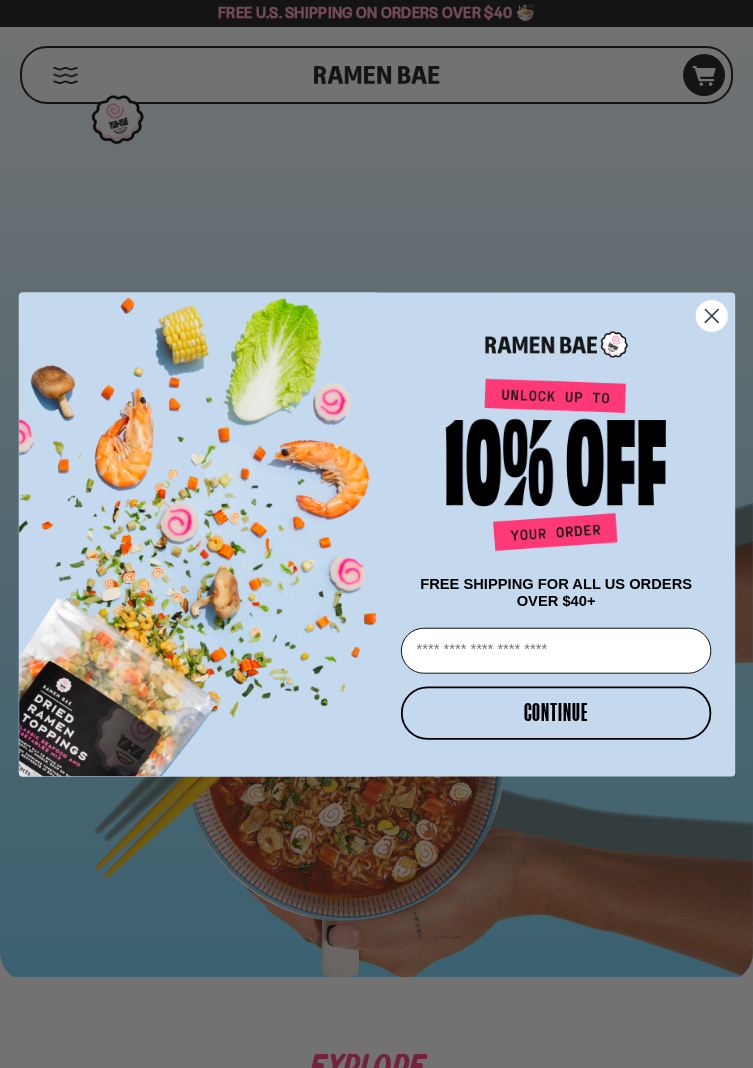 click on "Email" at bounding box center (555, 650) 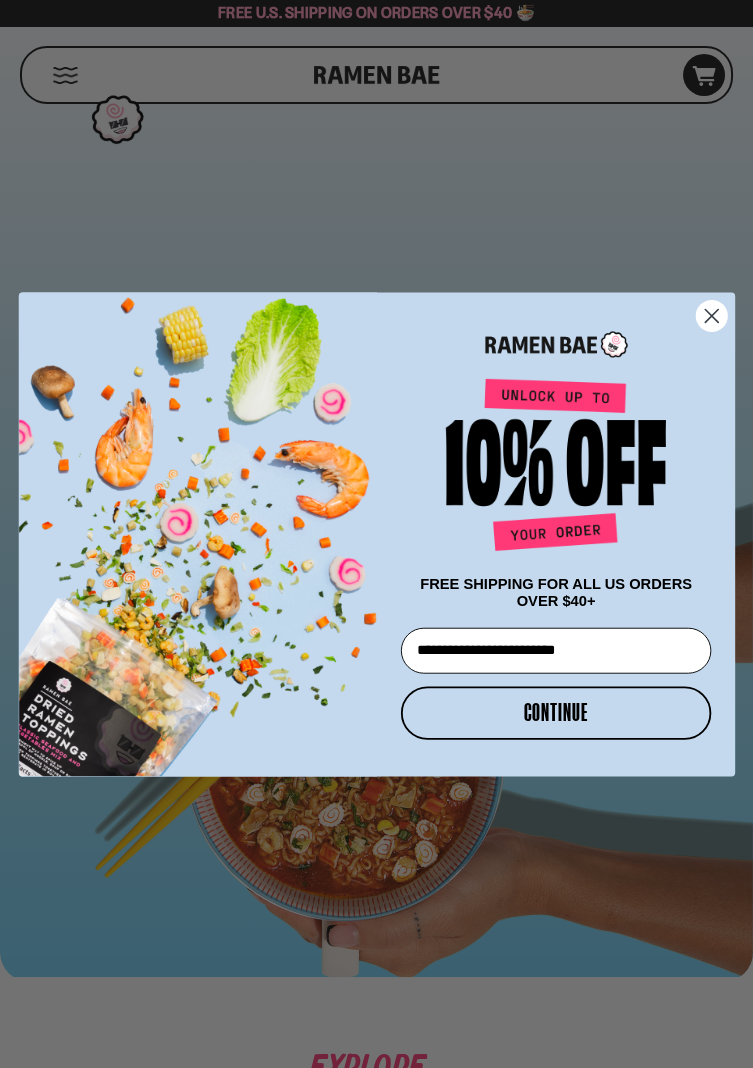 click on "CONTINUE" at bounding box center [555, 712] 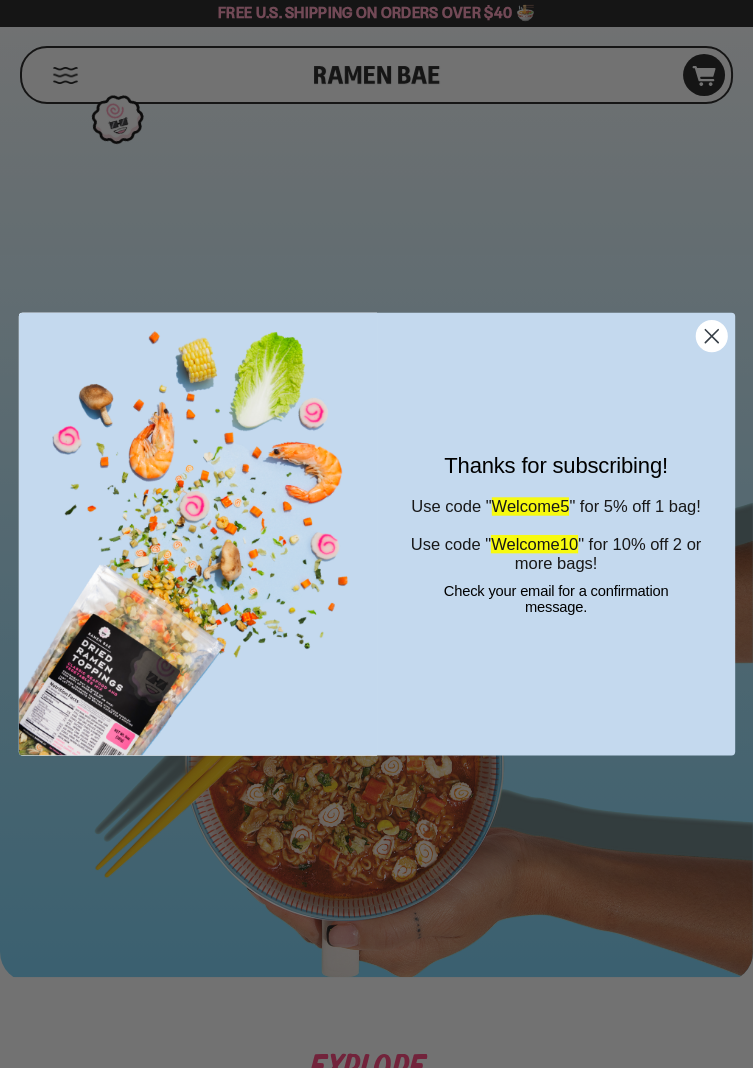click 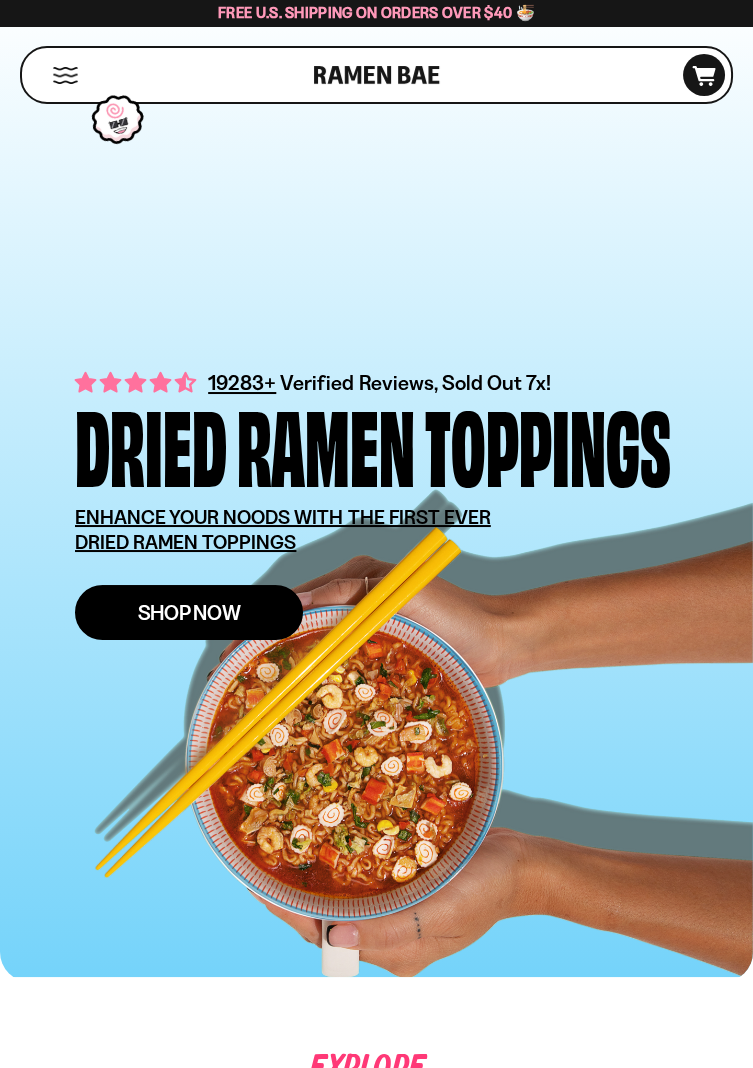 click on "Shop Now" at bounding box center (189, 612) 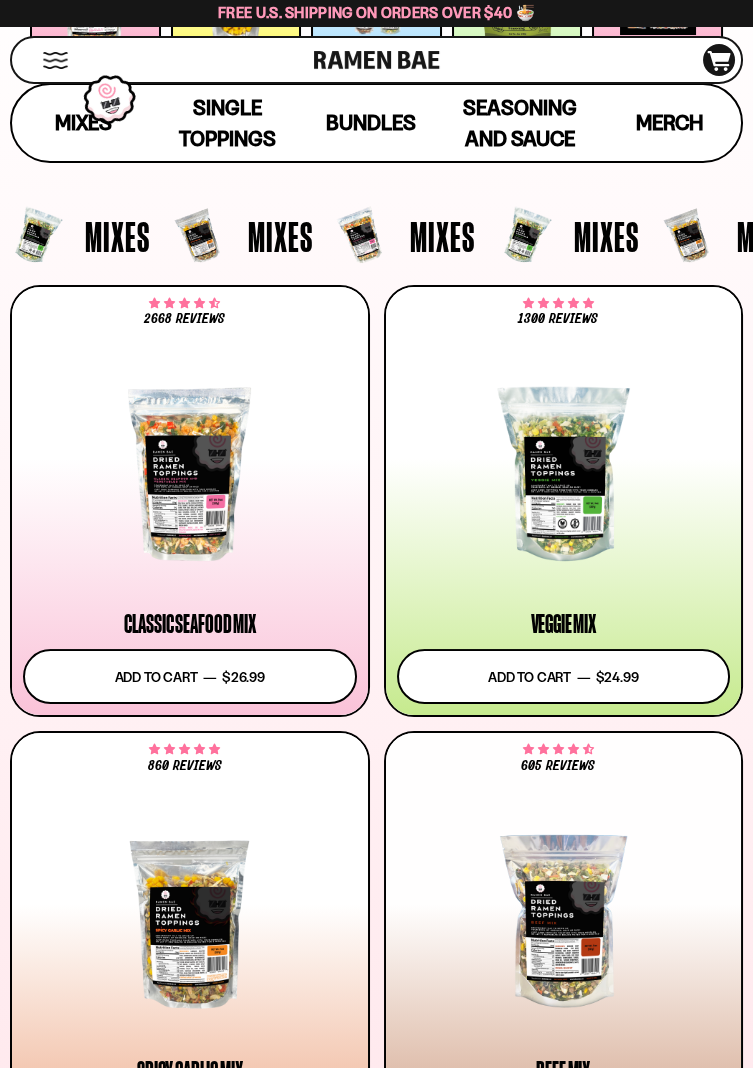 scroll, scrollTop: 386, scrollLeft: 0, axis: vertical 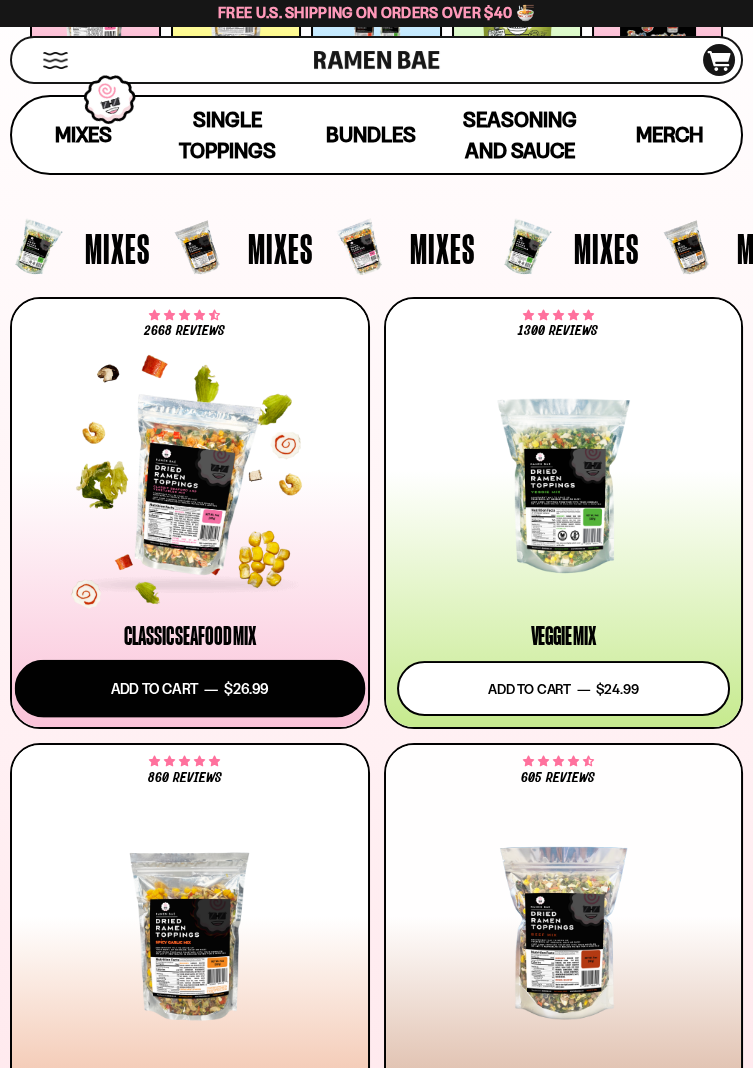 click on "Add to cart
Add
—
Regular price
$26.99
Regular price
Sale price
$26.99
Unit price
/
per" at bounding box center (190, 689) 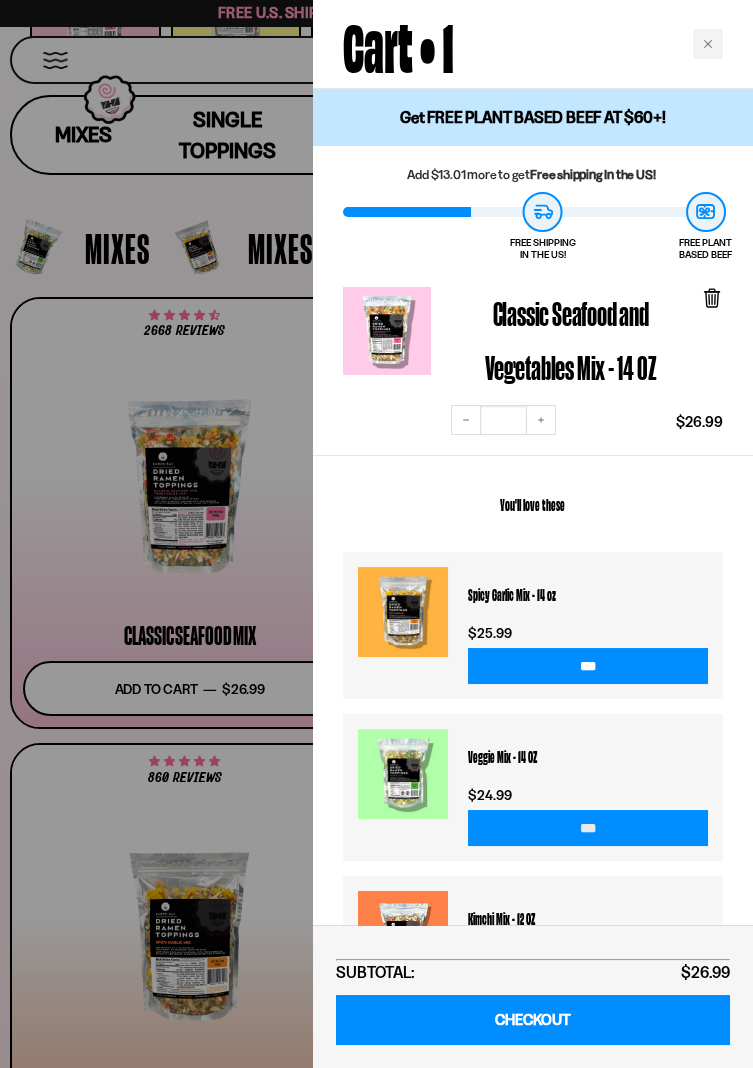 click on "***" at bounding box center [588, 828] 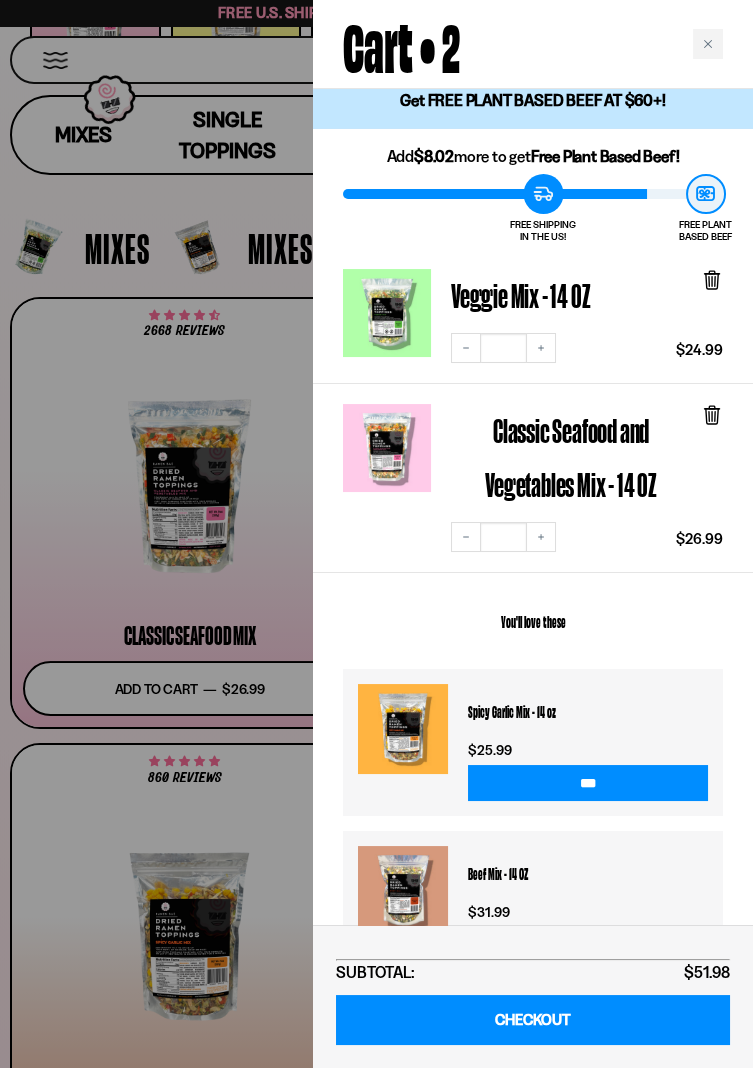 scroll, scrollTop: 0, scrollLeft: 0, axis: both 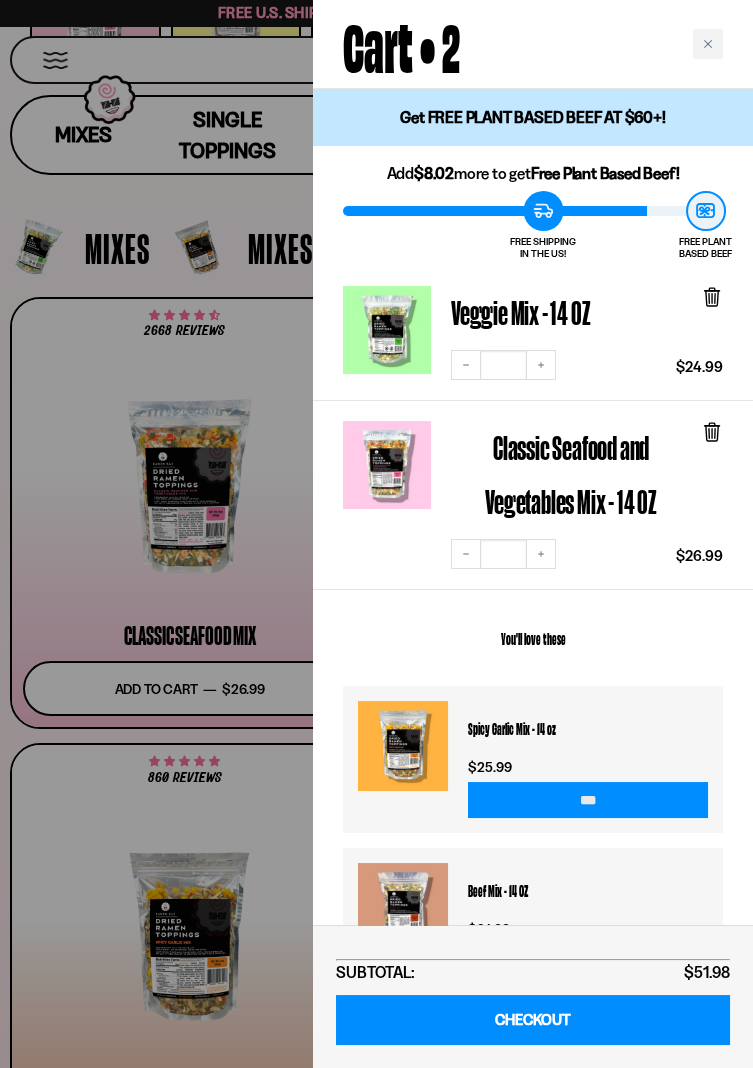 click on "***" at bounding box center (588, 800) 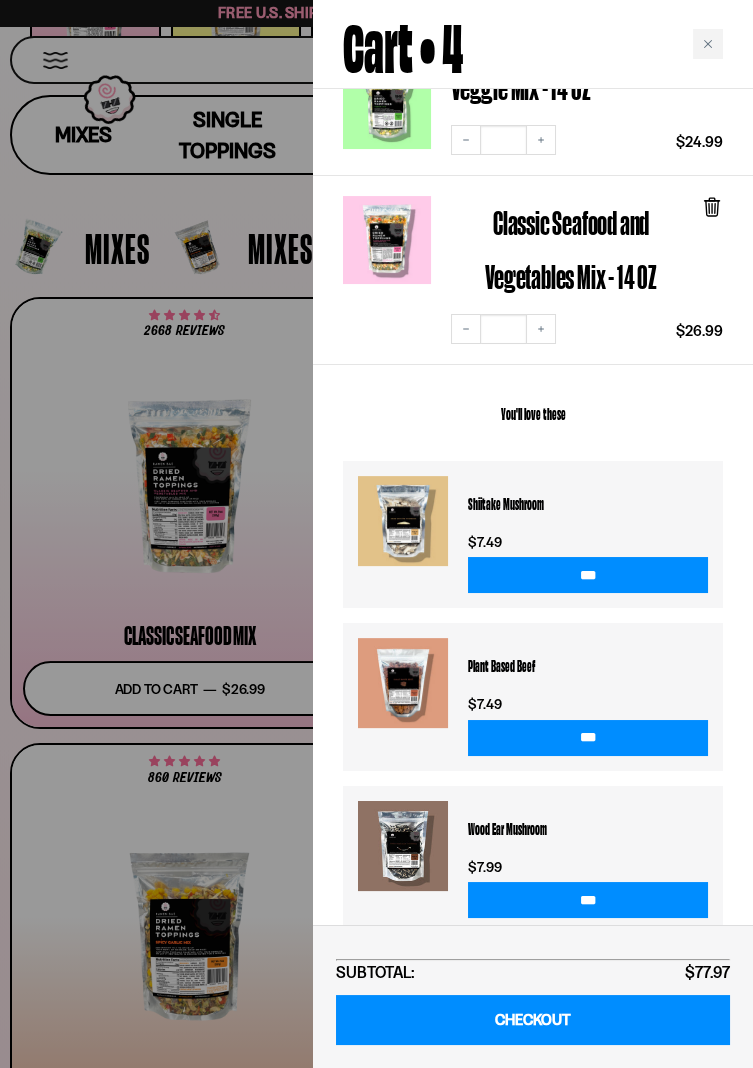 scroll, scrollTop: 535, scrollLeft: 0, axis: vertical 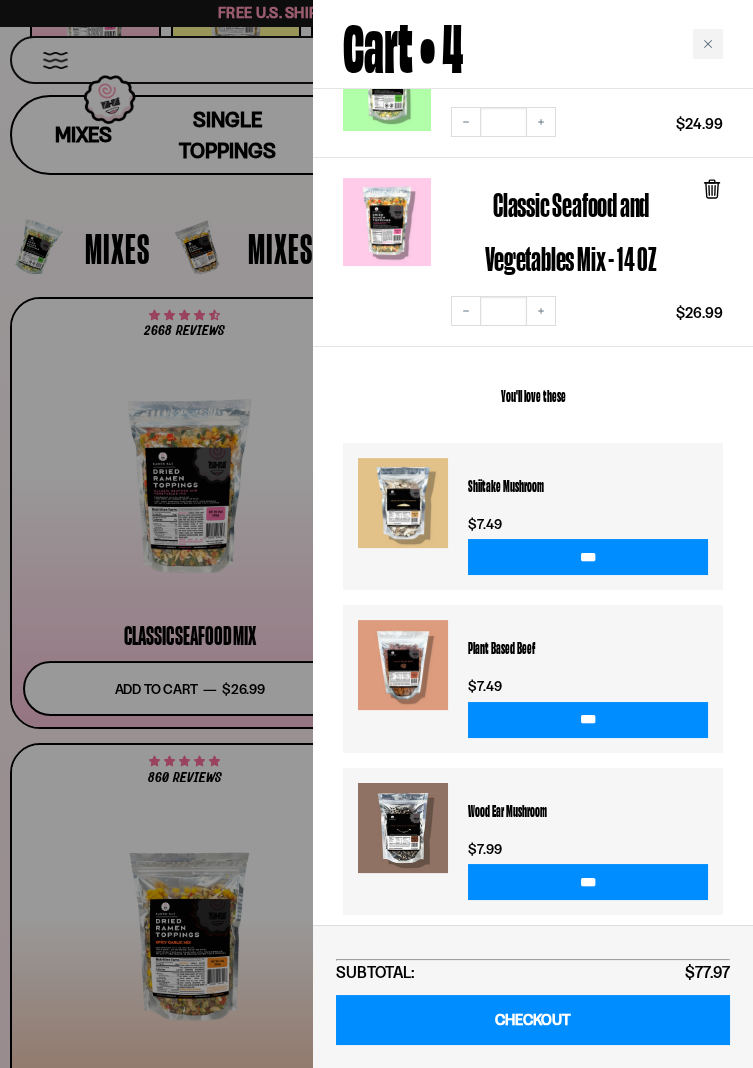 click at bounding box center [376, 534] 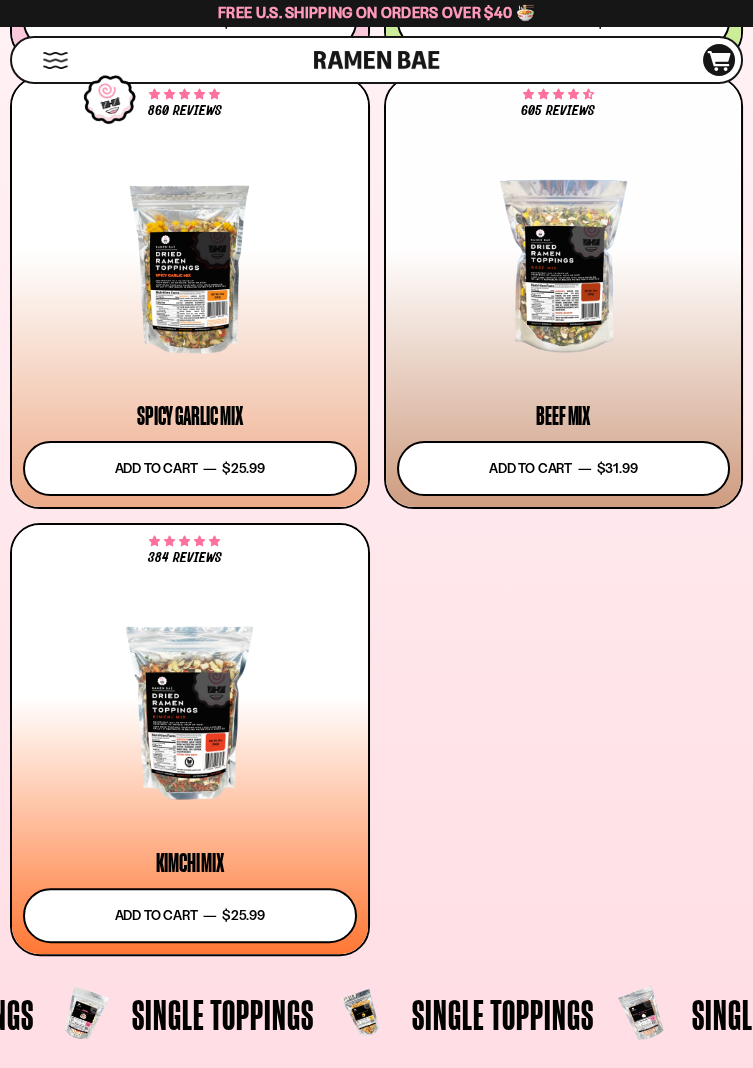 scroll, scrollTop: 1057, scrollLeft: 0, axis: vertical 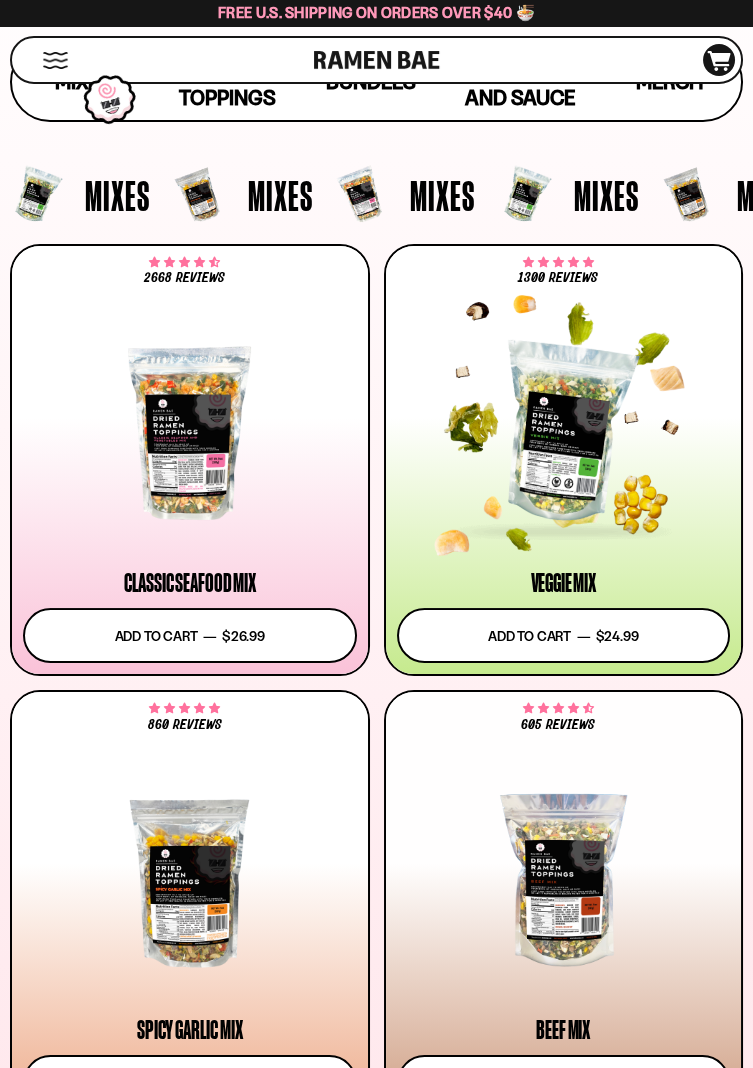click at bounding box center (564, 433) 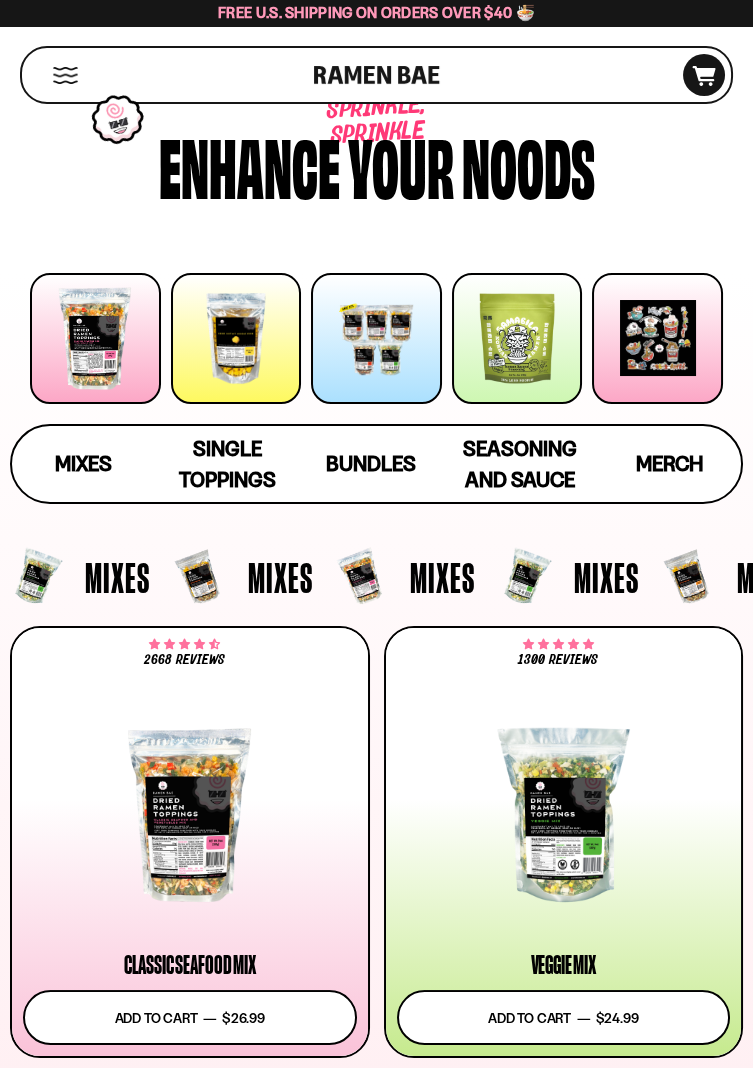 scroll, scrollTop: 0, scrollLeft: 0, axis: both 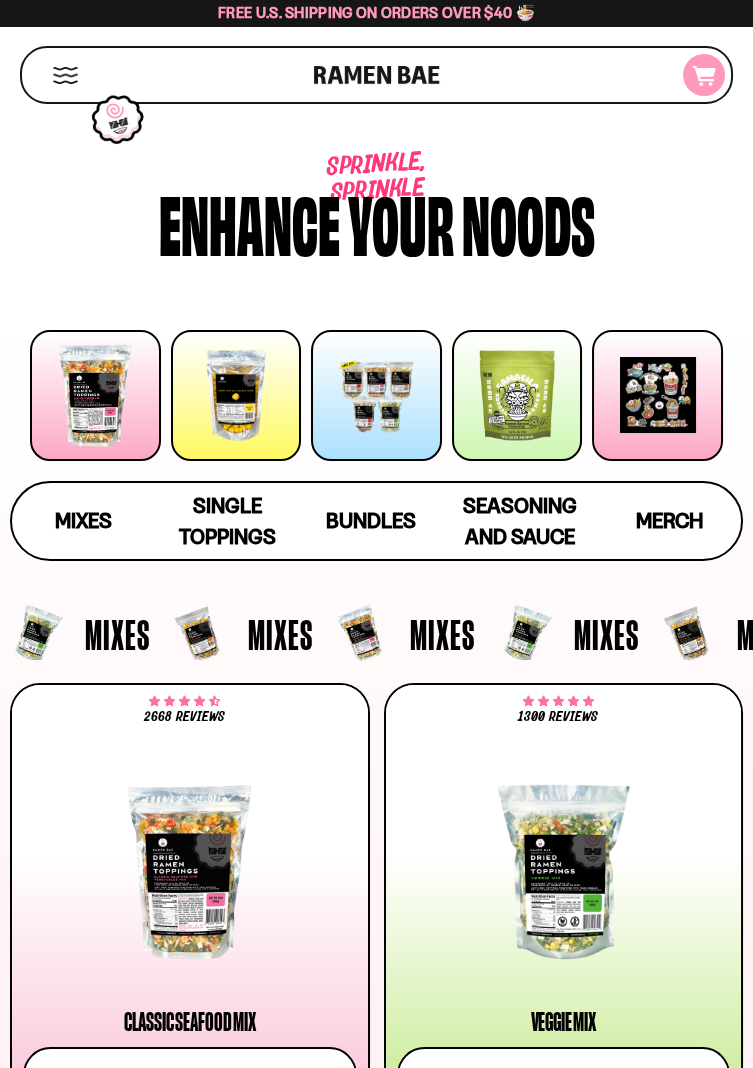 click on "D0381C2F-513E-4F90-8A41-6F0A75DCBAAA" 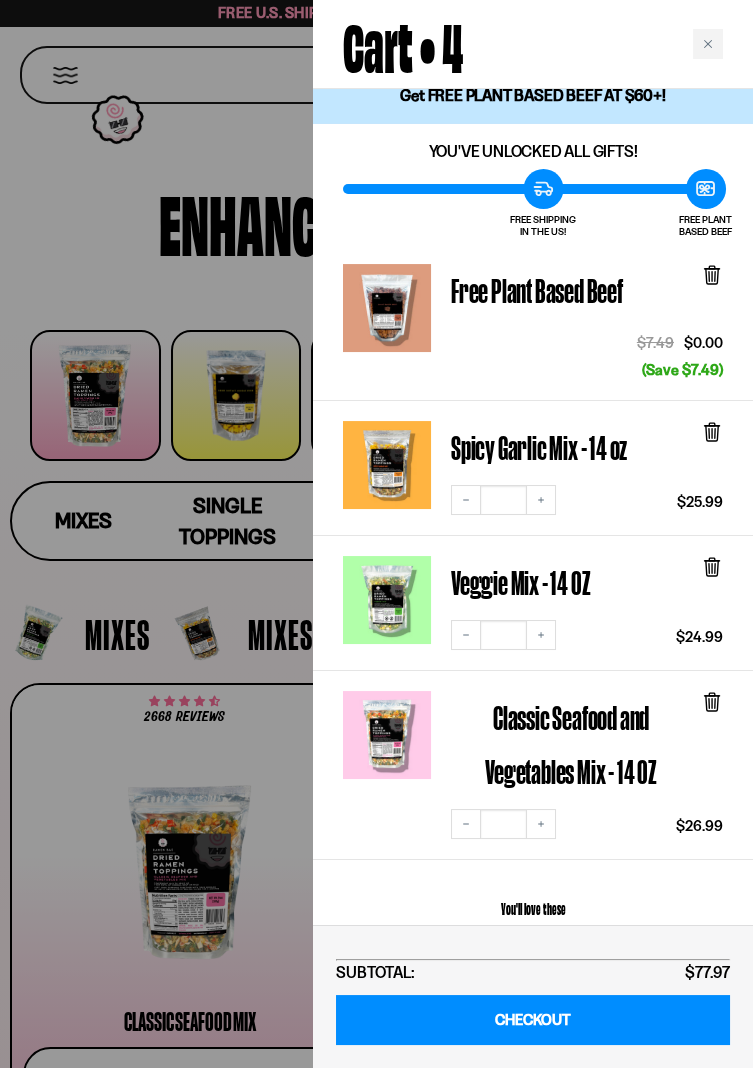 scroll, scrollTop: 0, scrollLeft: 0, axis: both 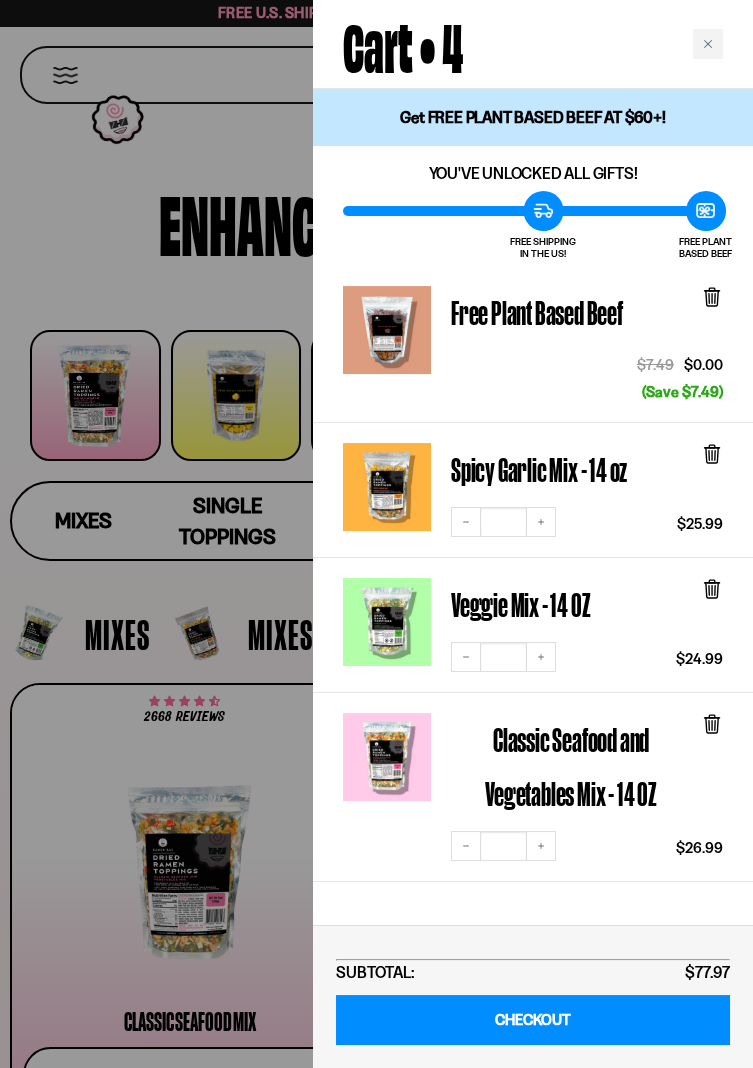 click on "Veggie Mix - 14 OZ Decrease quantity * Increase quantity $24.99" at bounding box center (533, 625) 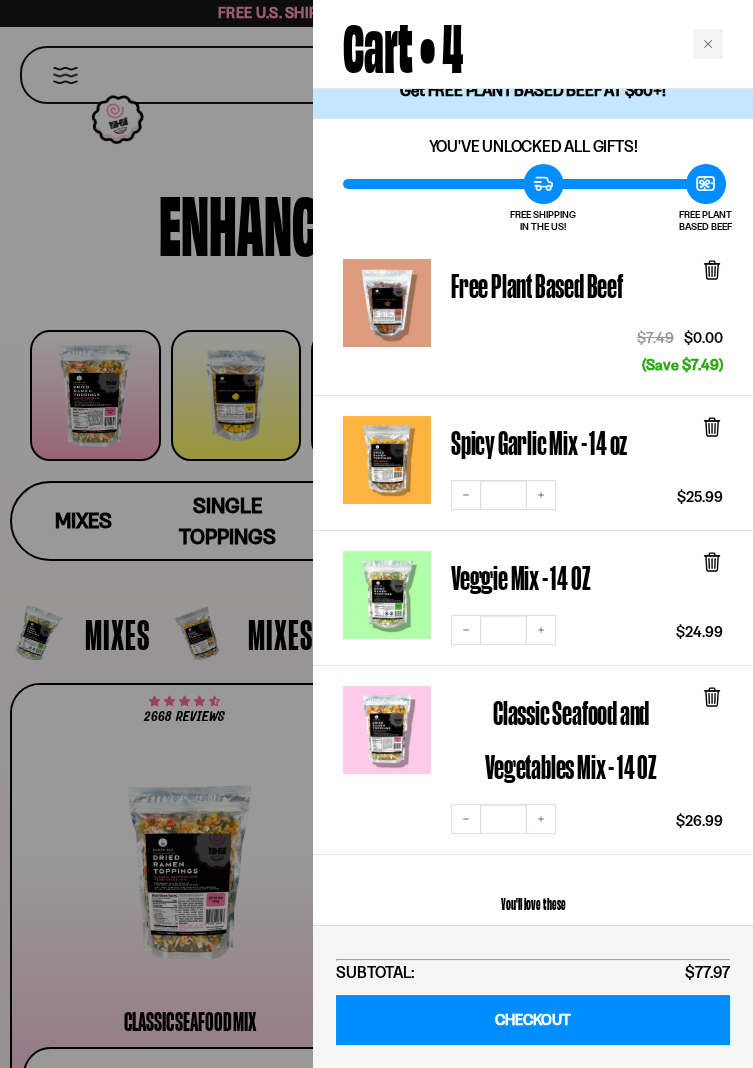 scroll, scrollTop: 0, scrollLeft: 0, axis: both 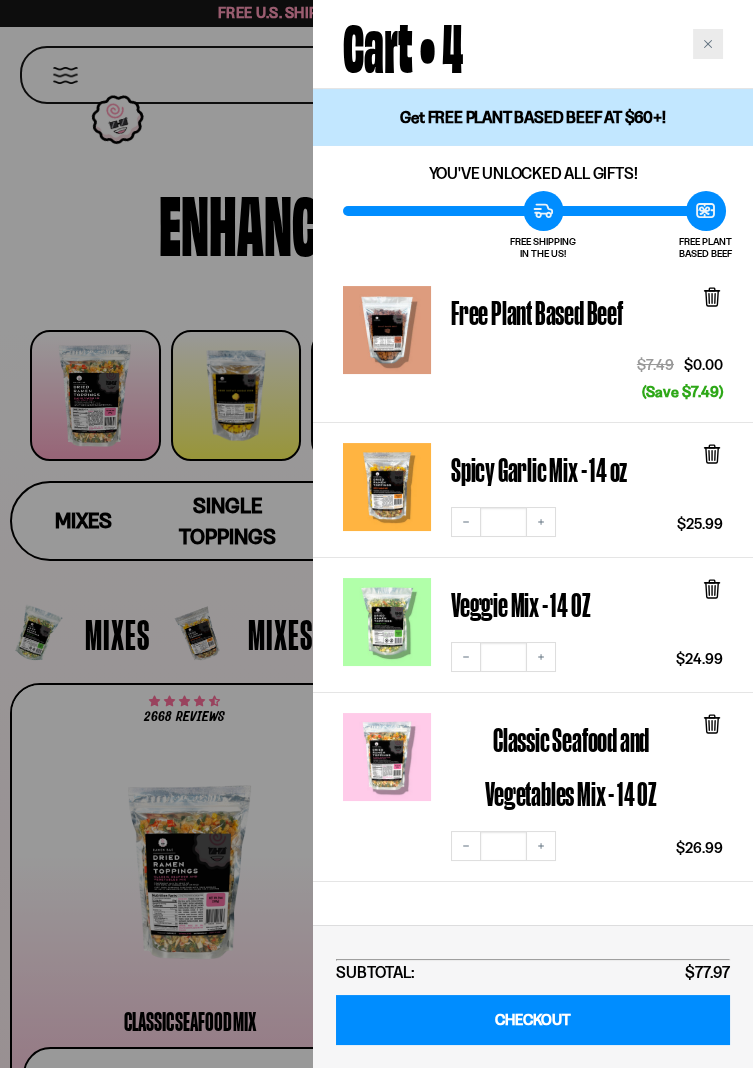 click at bounding box center [708, 44] 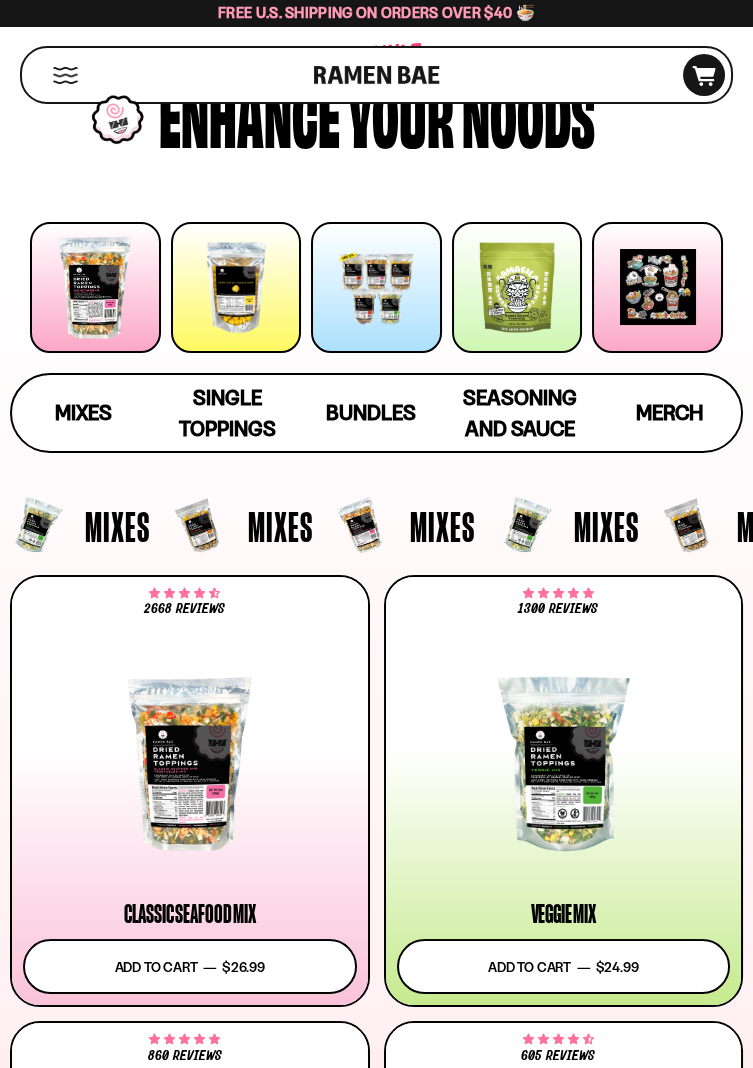 scroll, scrollTop: 109, scrollLeft: 0, axis: vertical 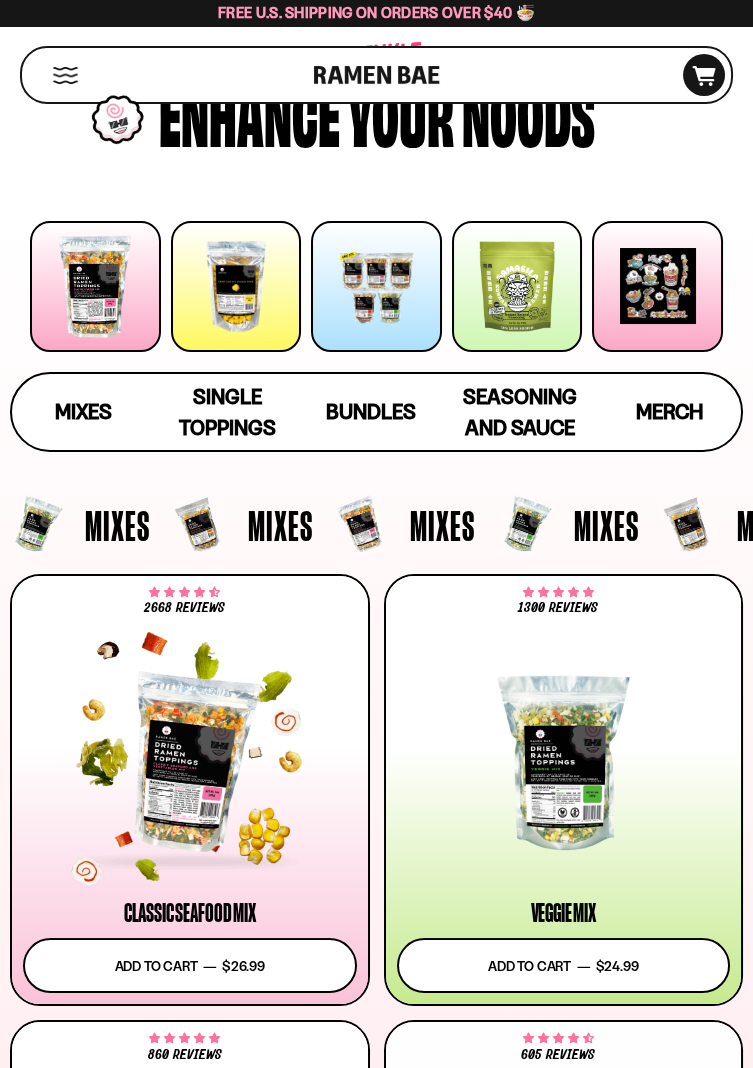 click at bounding box center [190, 763] 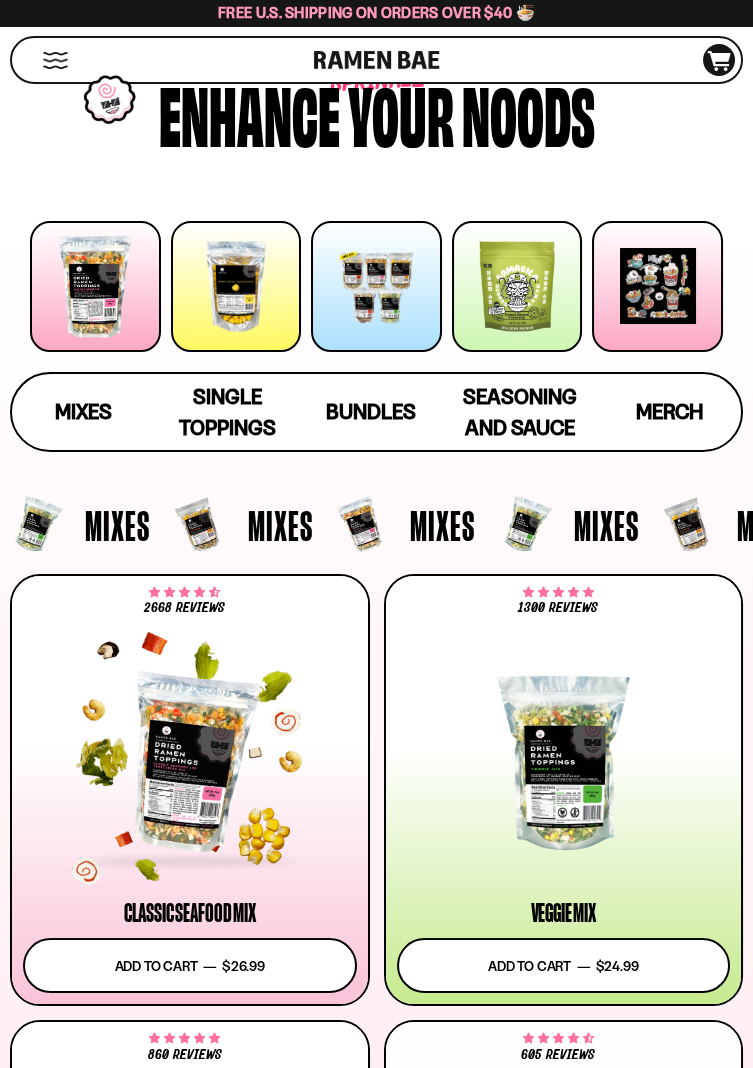 scroll, scrollTop: 173, scrollLeft: 0, axis: vertical 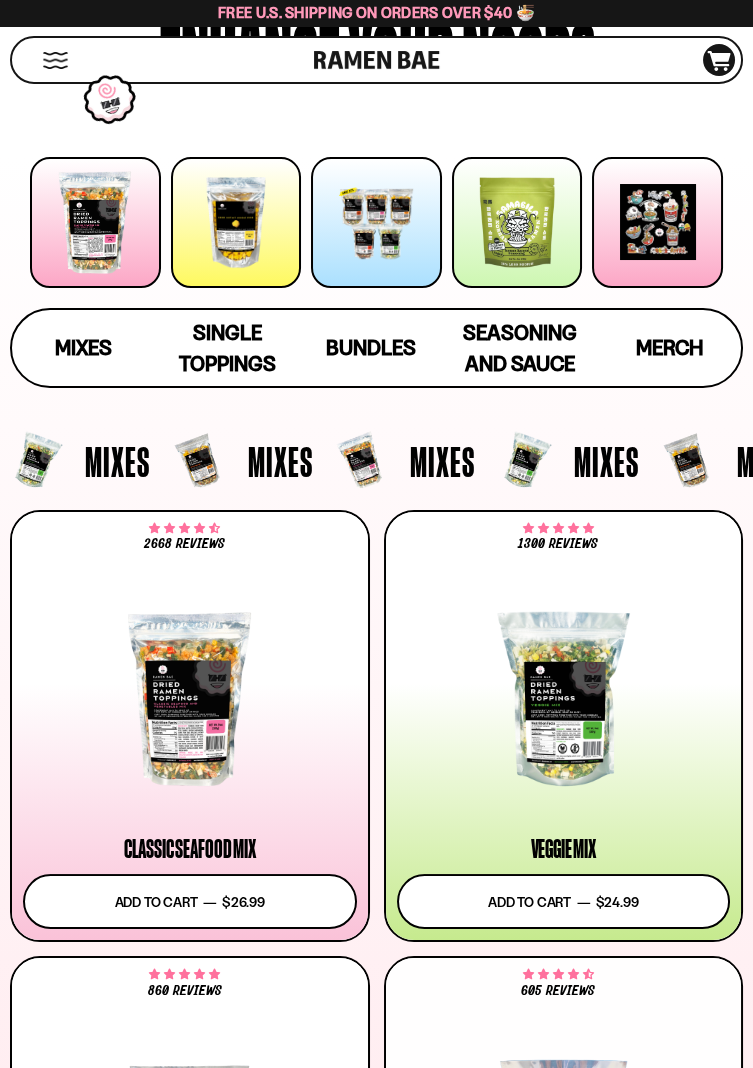 click on "D0381C2F-513E-4F90-8A41-6F0A75DCBAAA" 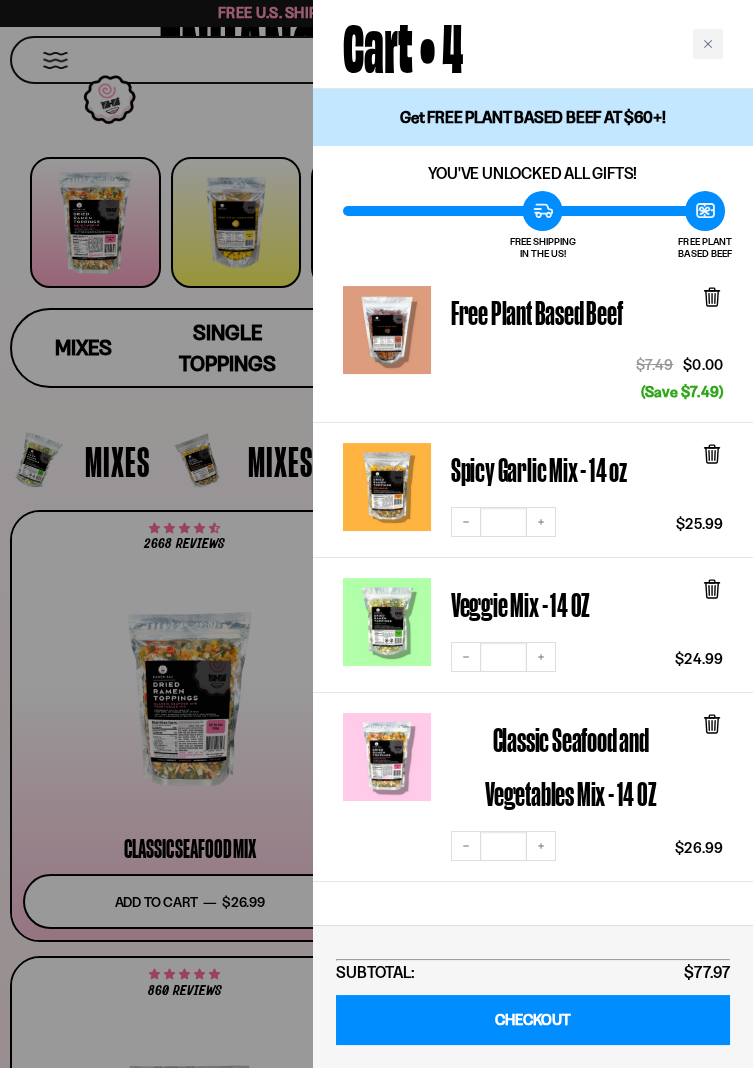click at bounding box center [387, 487] 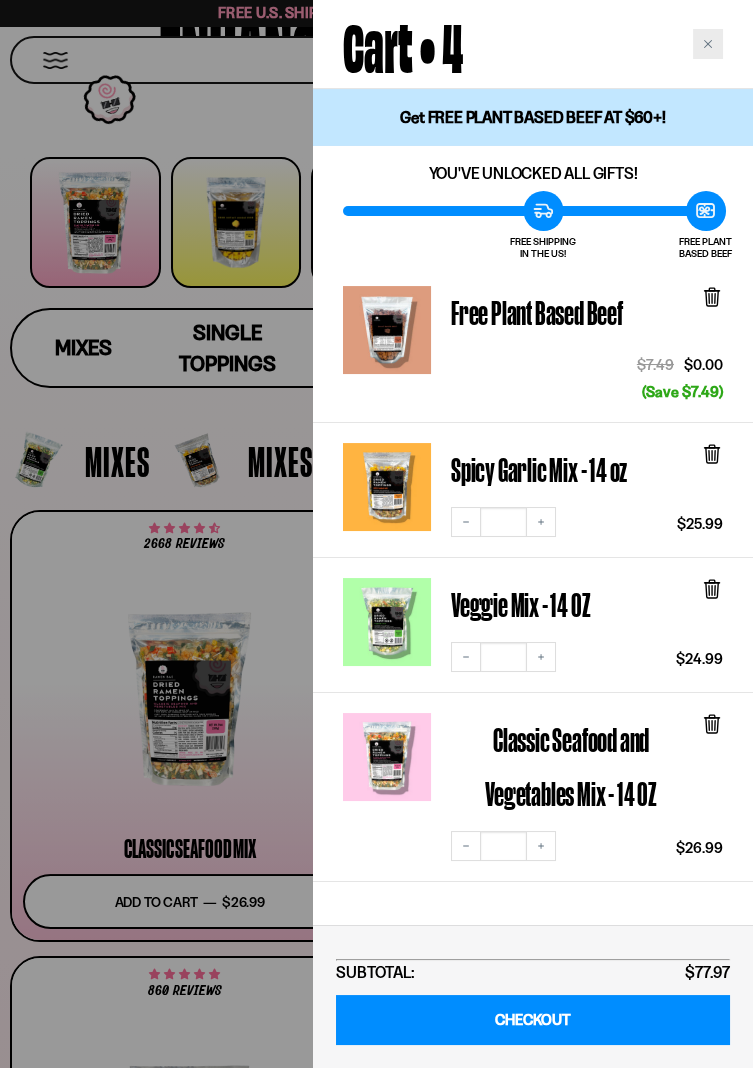 click 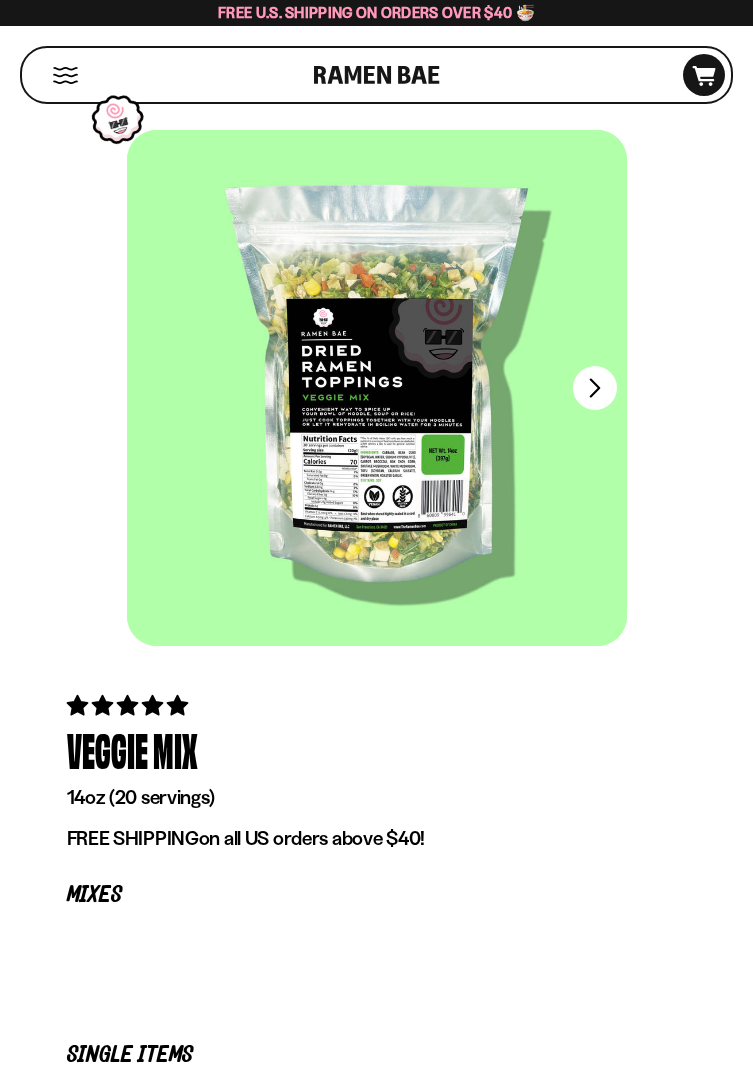scroll, scrollTop: 0, scrollLeft: 0, axis: both 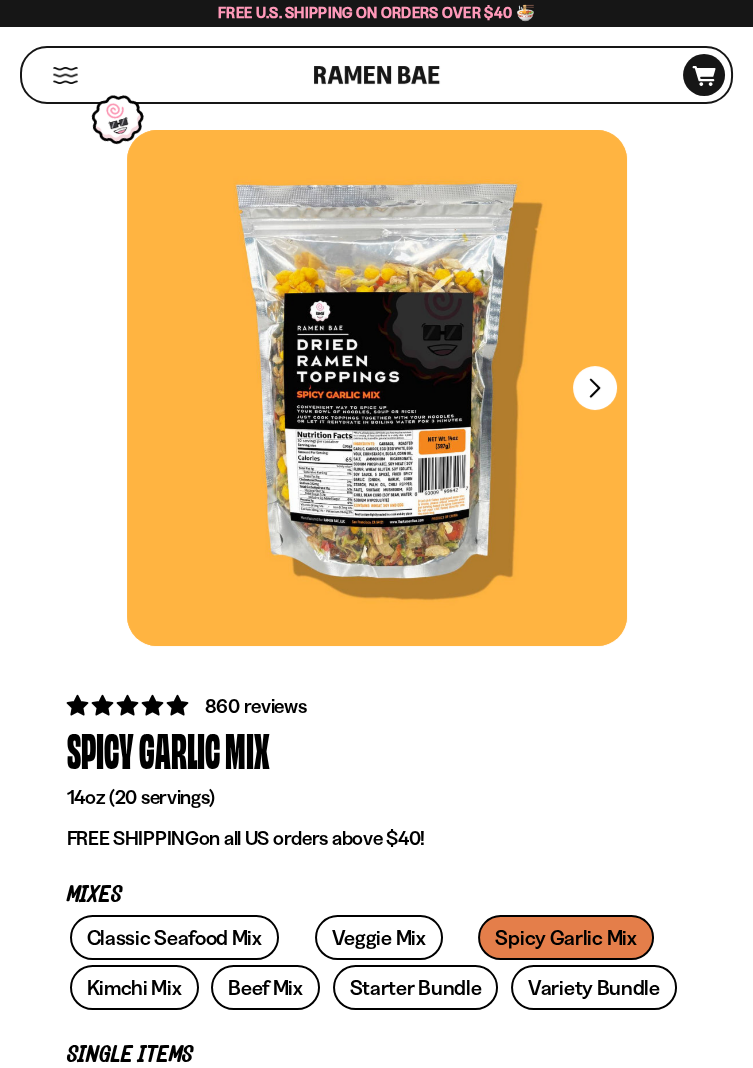 click on "FADCB6FD-DFAB-4417-9F21-029242090B77" at bounding box center [595, 388] 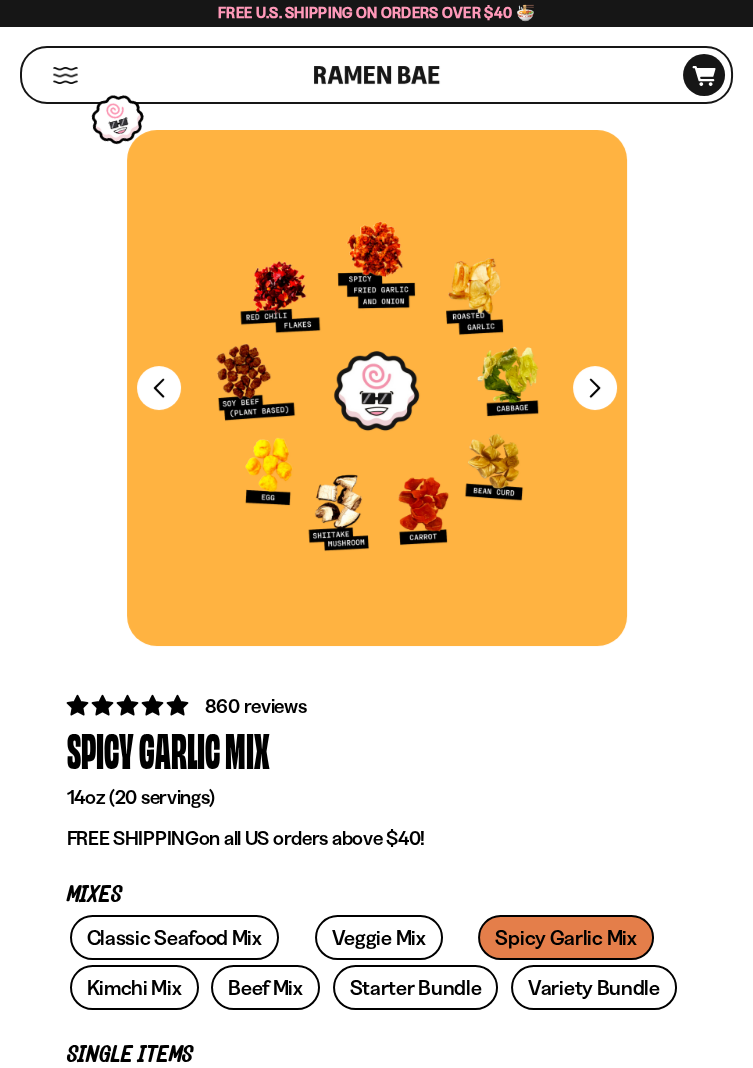 click on "FADCB6FD-DFAB-4417-9F21-029242090B77" at bounding box center (595, 388) 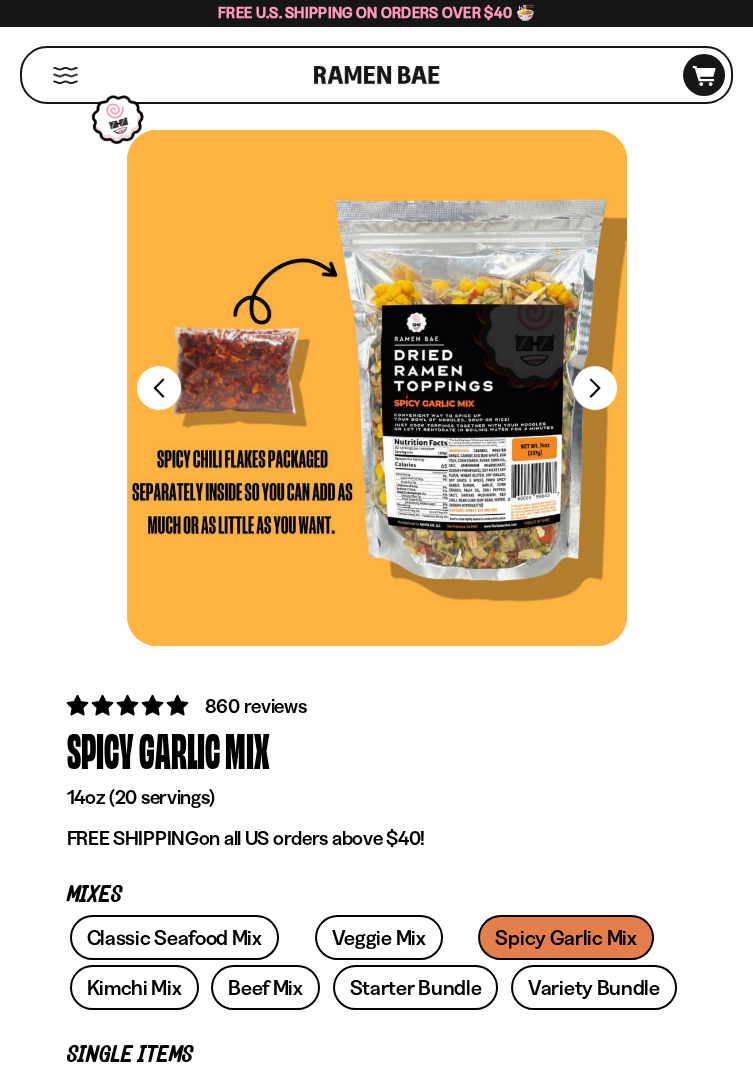 click on "FADCB6FD-DFAB-4417-9F21-029242090B77" at bounding box center [595, 388] 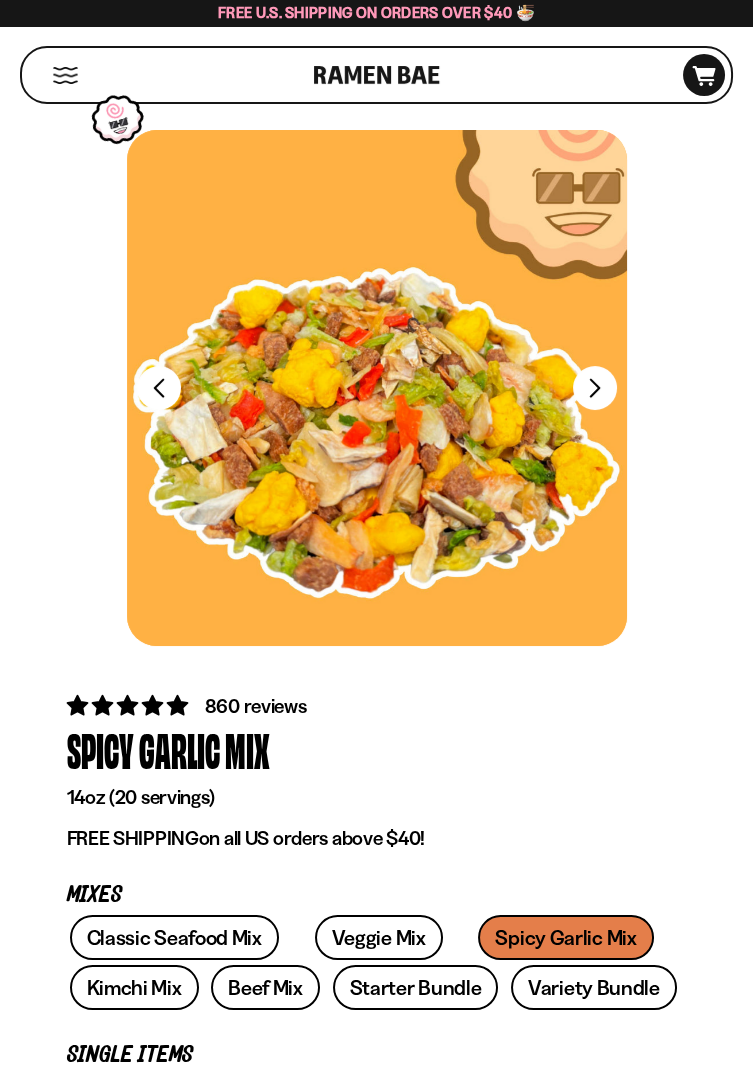 click on "FADCB6FD-DFAB-4417-9F21-029242090B77" at bounding box center [595, 388] 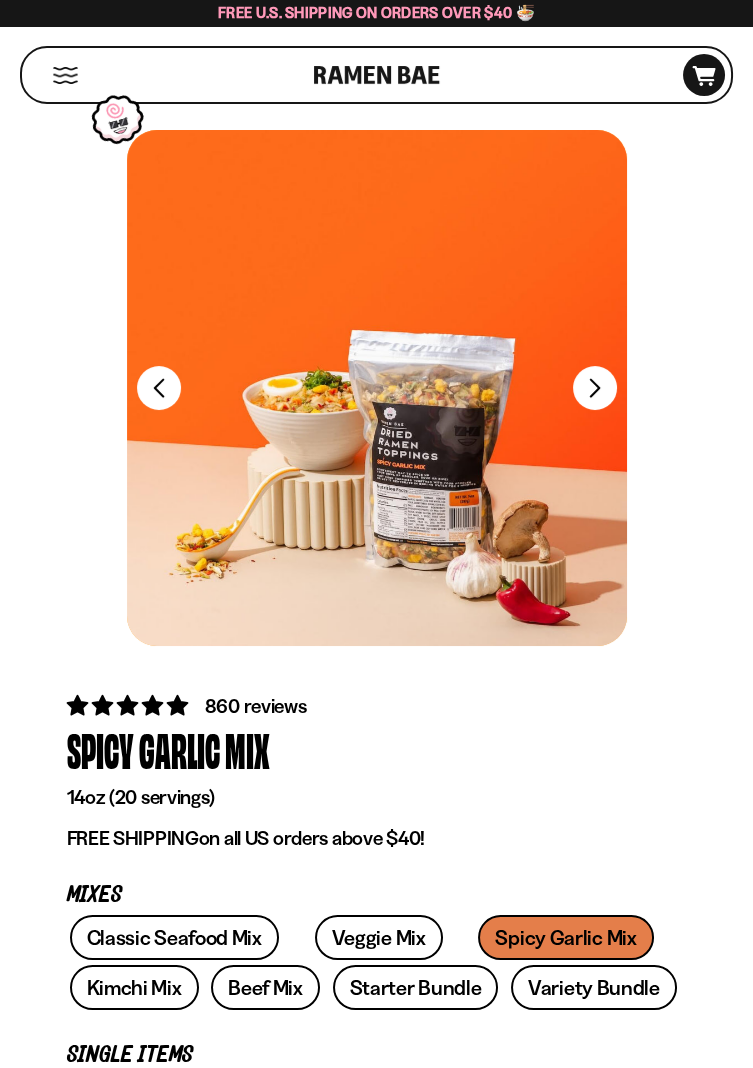 click on "FADCB6FD-DFAB-4417-9F21-029242090B77" at bounding box center (595, 388) 